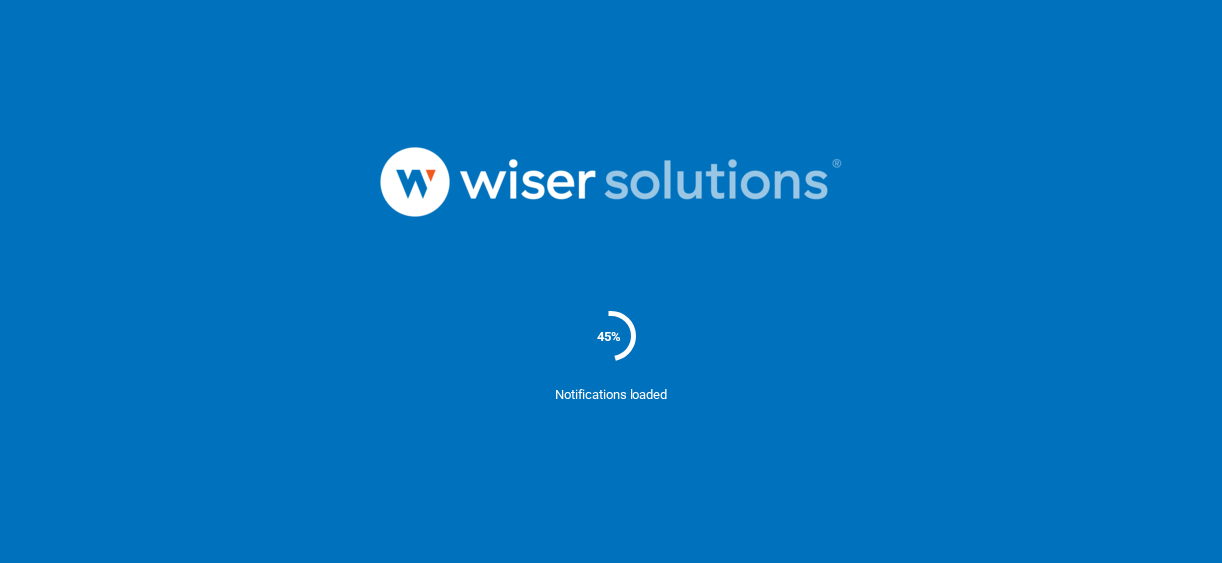 scroll, scrollTop: 0, scrollLeft: 0, axis: both 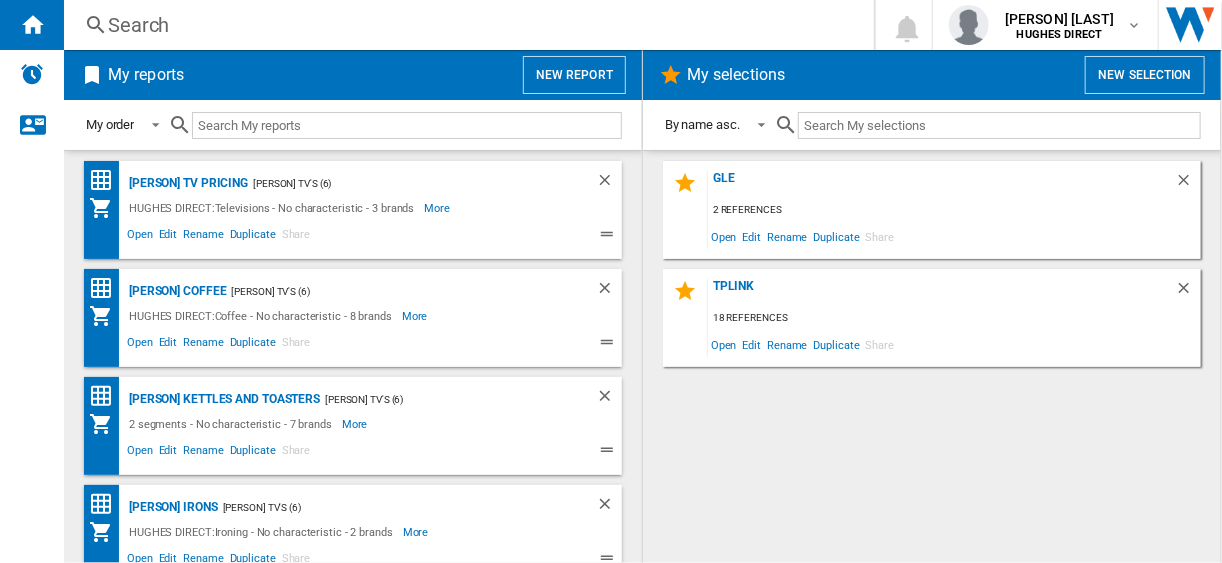 click on "gle
2 references
Open
Edit
Rename
Duplicate
Share
TPLink
18 references
Open
Edit
Rename
Duplicate
Share" 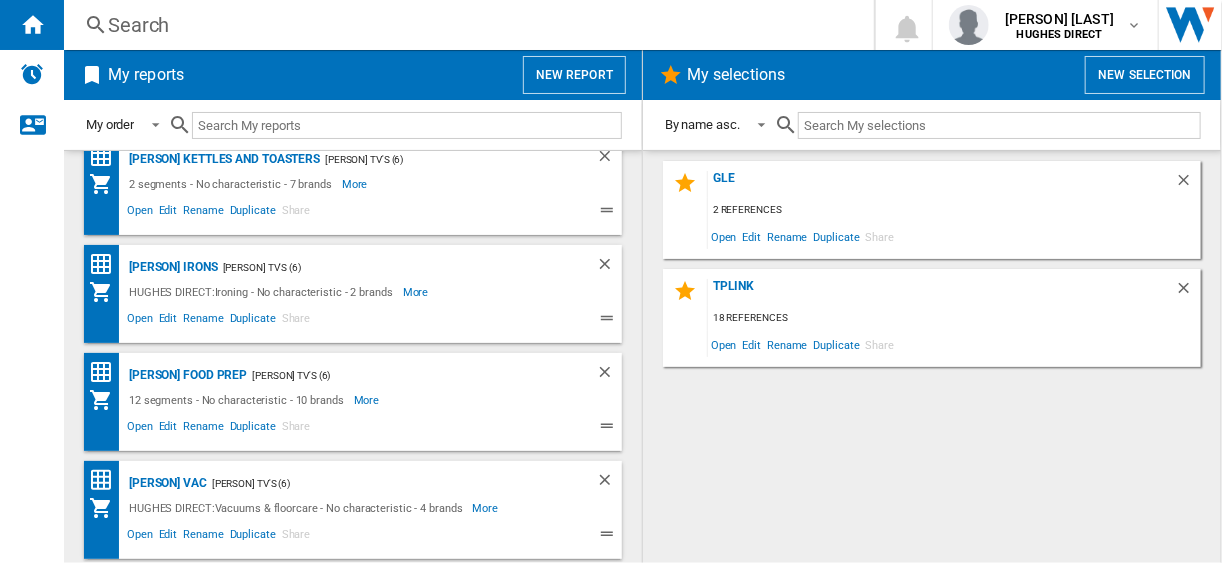 click on "gle
2 references
Open
Edit
Rename
Duplicate
Share
TPLink
18 references
Open
Edit
Rename
Duplicate
Share" 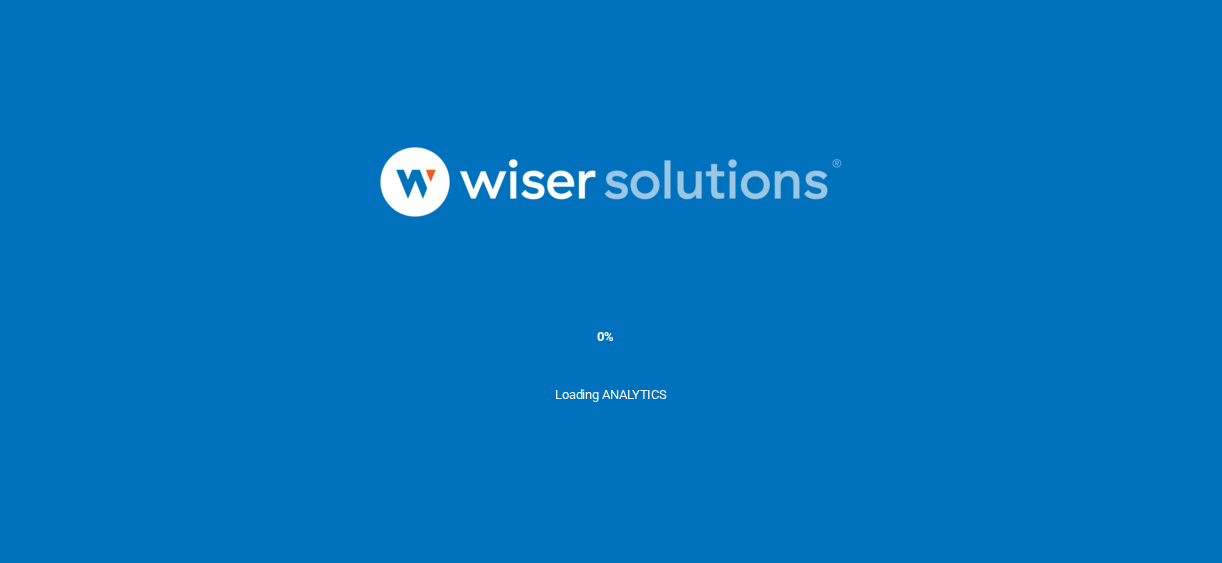 scroll, scrollTop: 0, scrollLeft: 0, axis: both 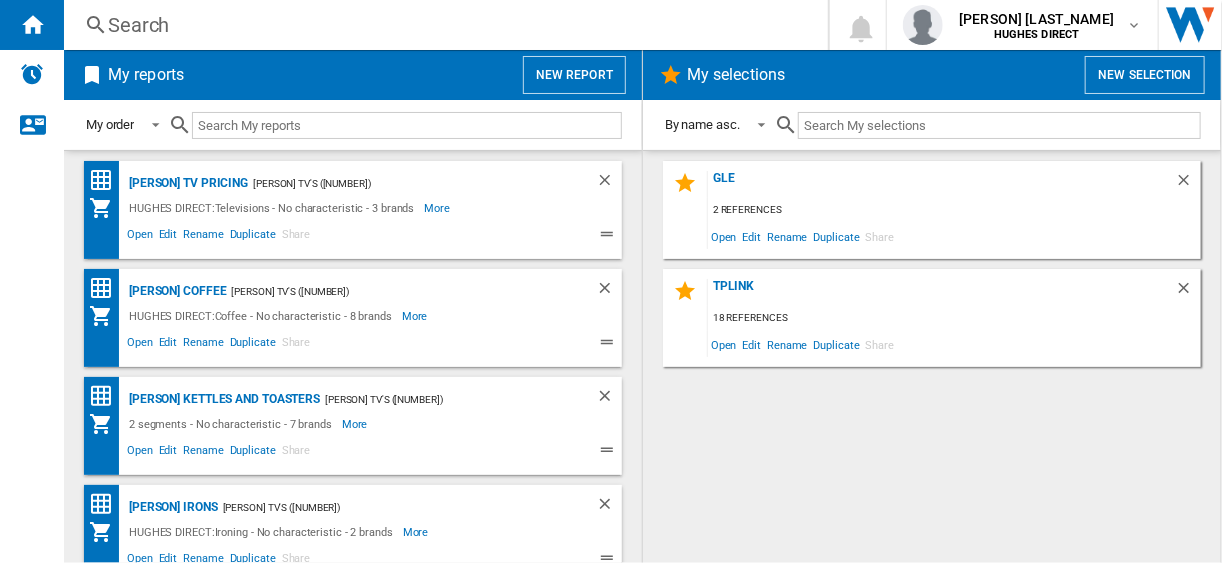 click on "New selection" at bounding box center (1145, 75) 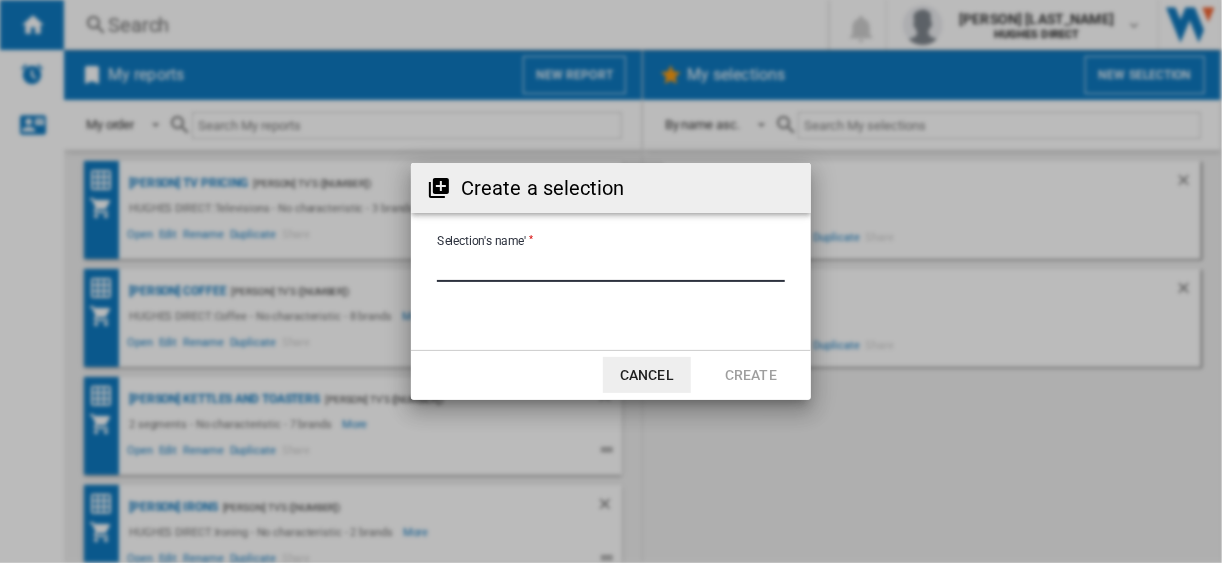 click on "Selection's name'" at bounding box center (611, 267) 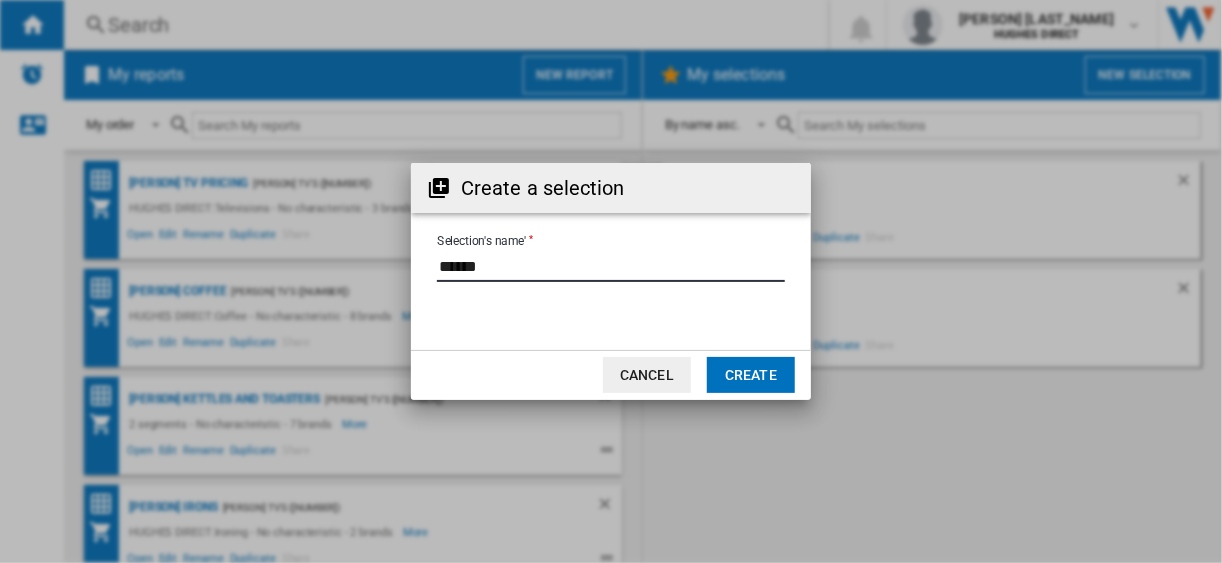 drag, startPoint x: 511, startPoint y: 265, endPoint x: 323, endPoint y: 254, distance: 188.32153 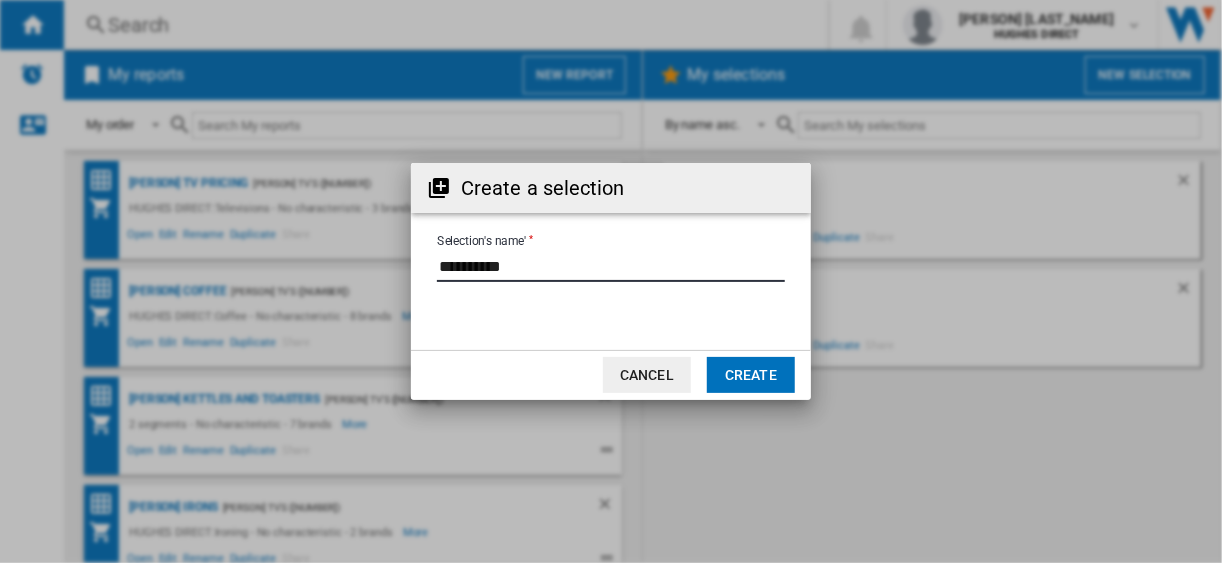 type on "**********" 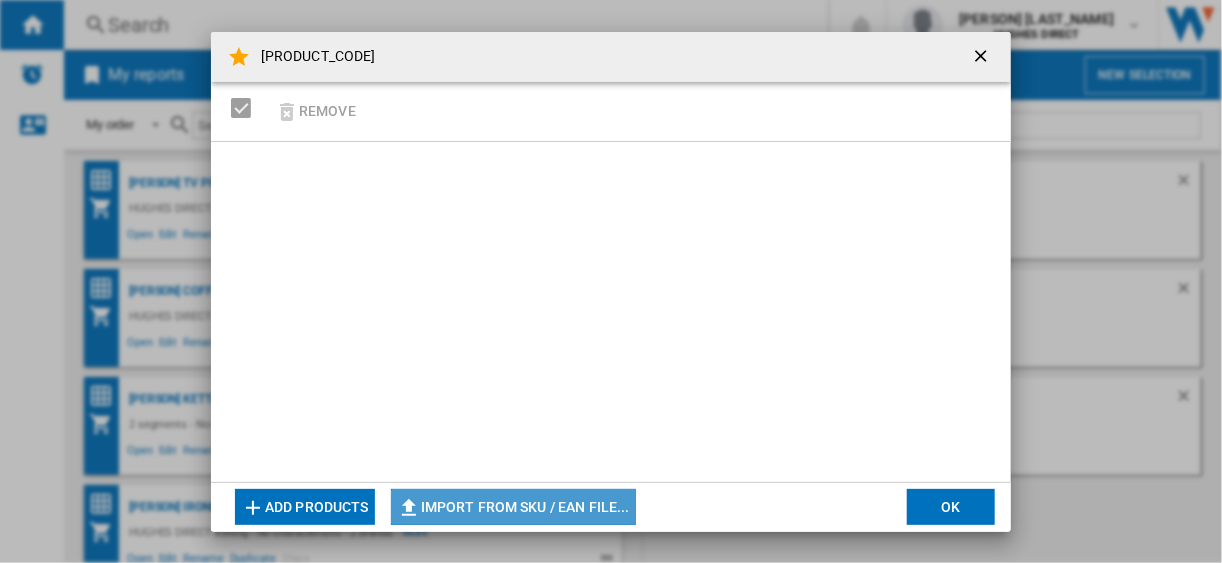 click on "Import from SKU / EAN file..." 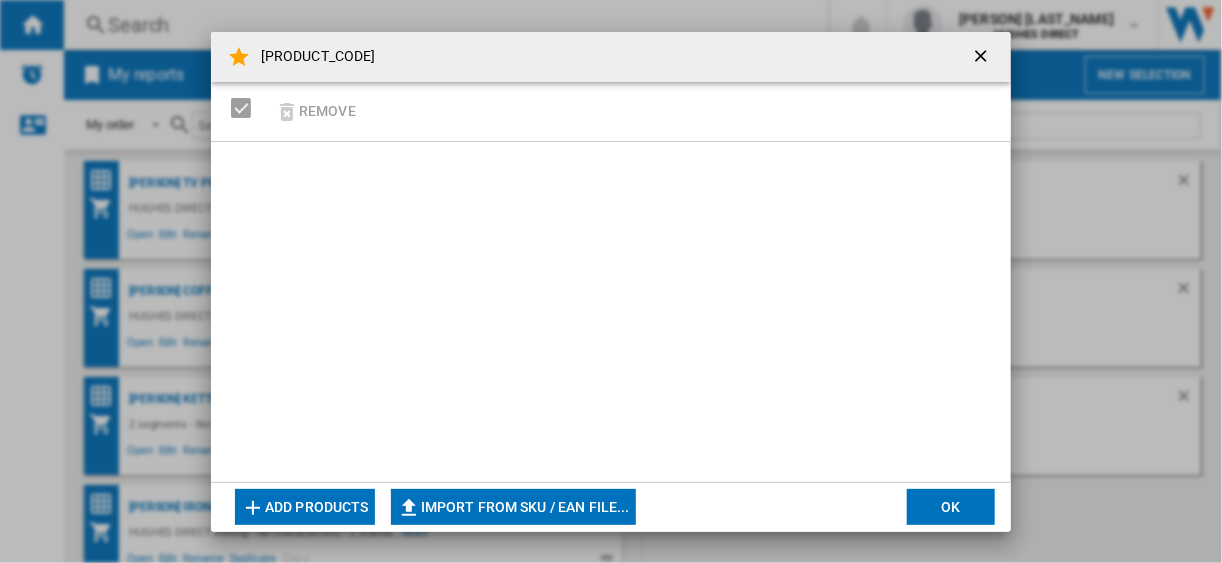 type on "**********" 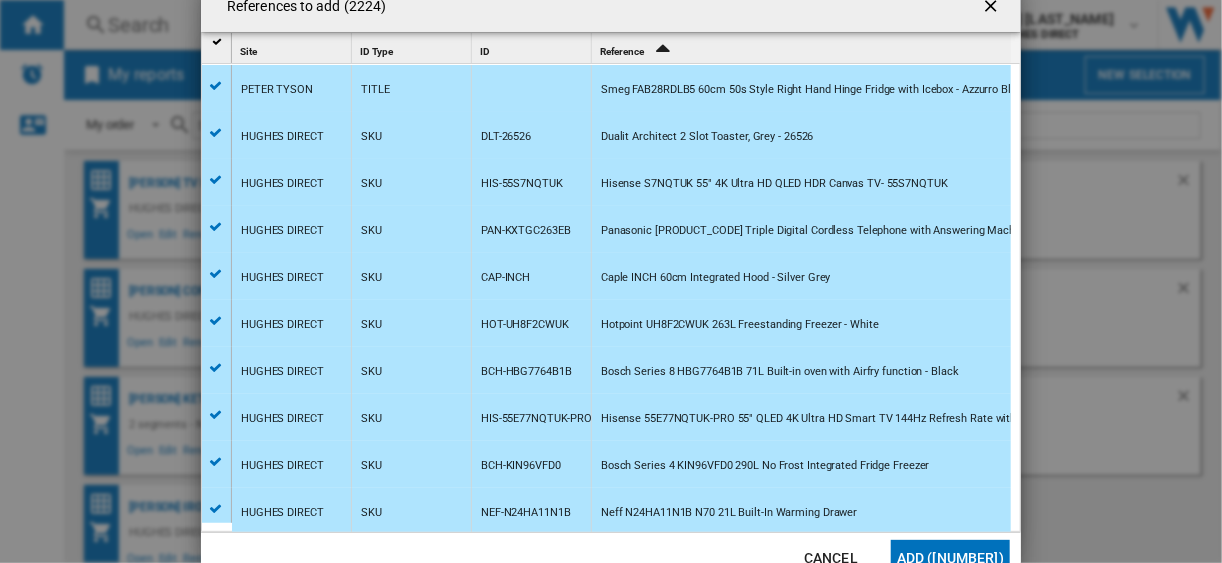 scroll, scrollTop: 160, scrollLeft: 0, axis: vertical 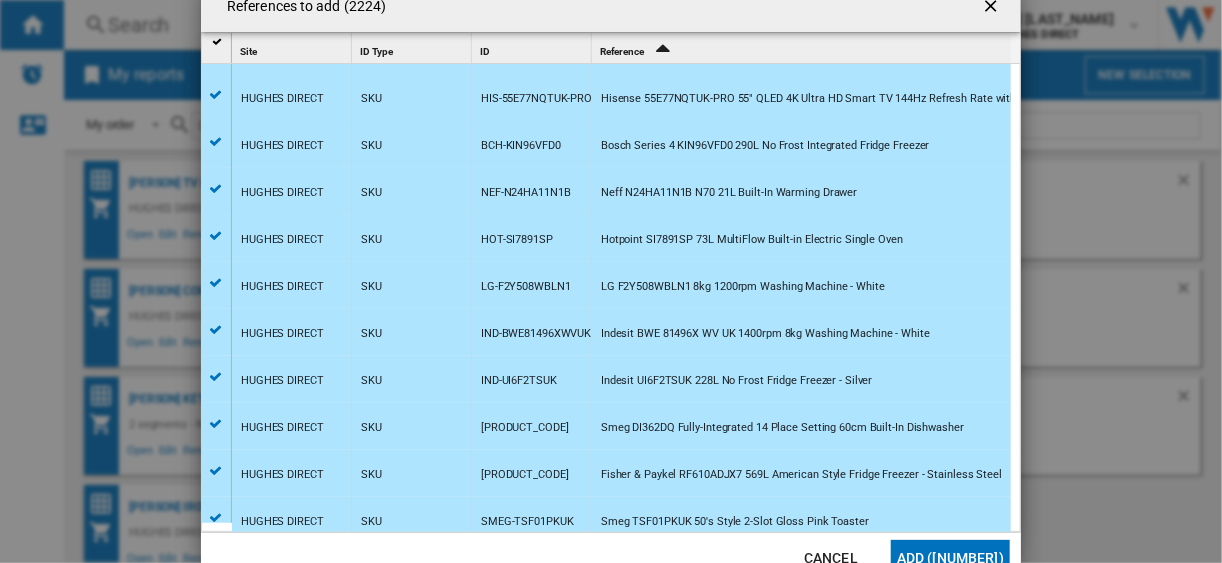 click on "Add ([NUMBER])" 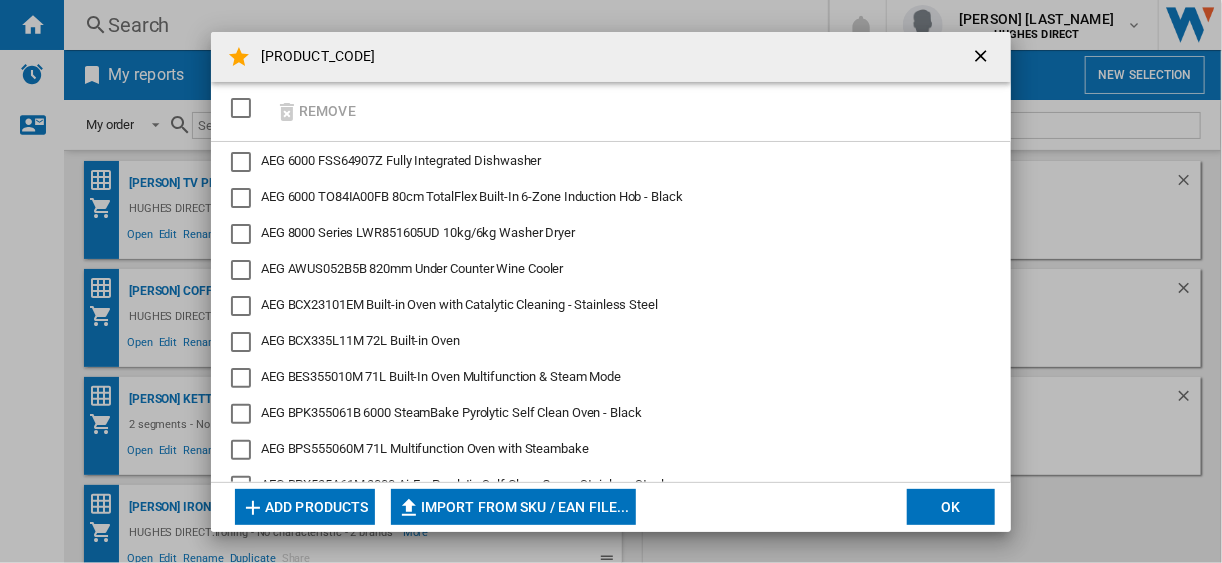 click on "OK" 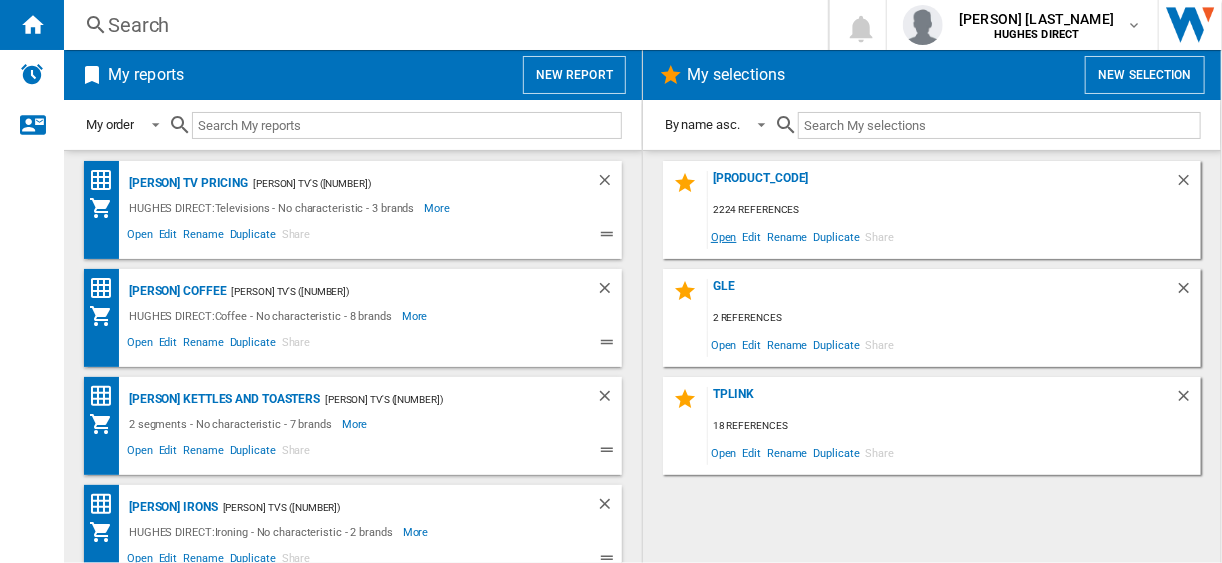 click on "Open" 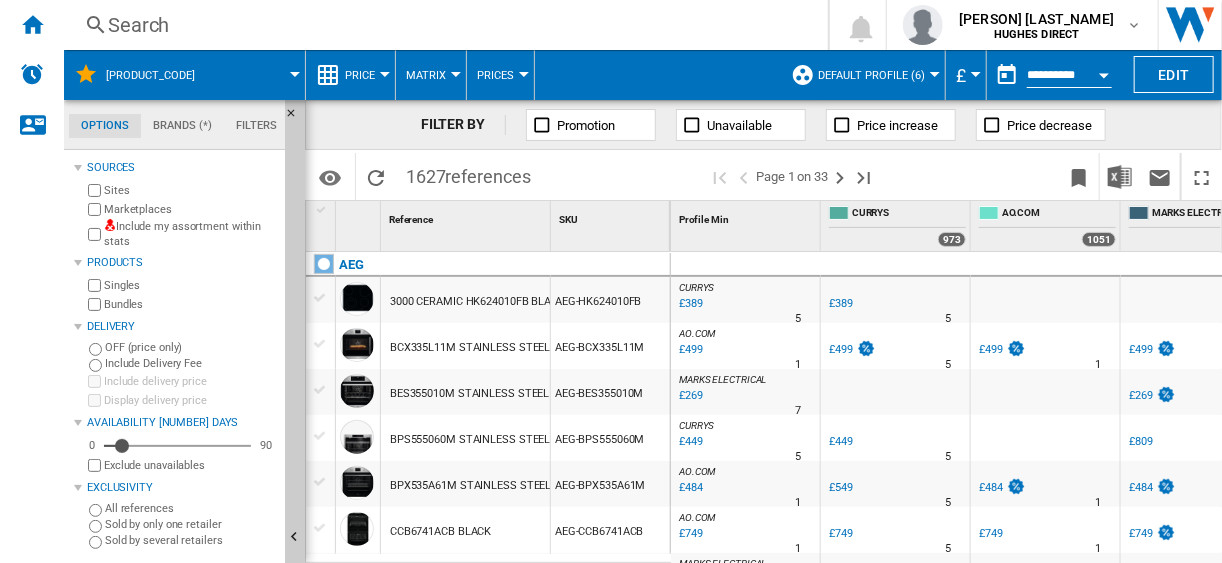 click on "Exclude unavailables" at bounding box center [180, 465] 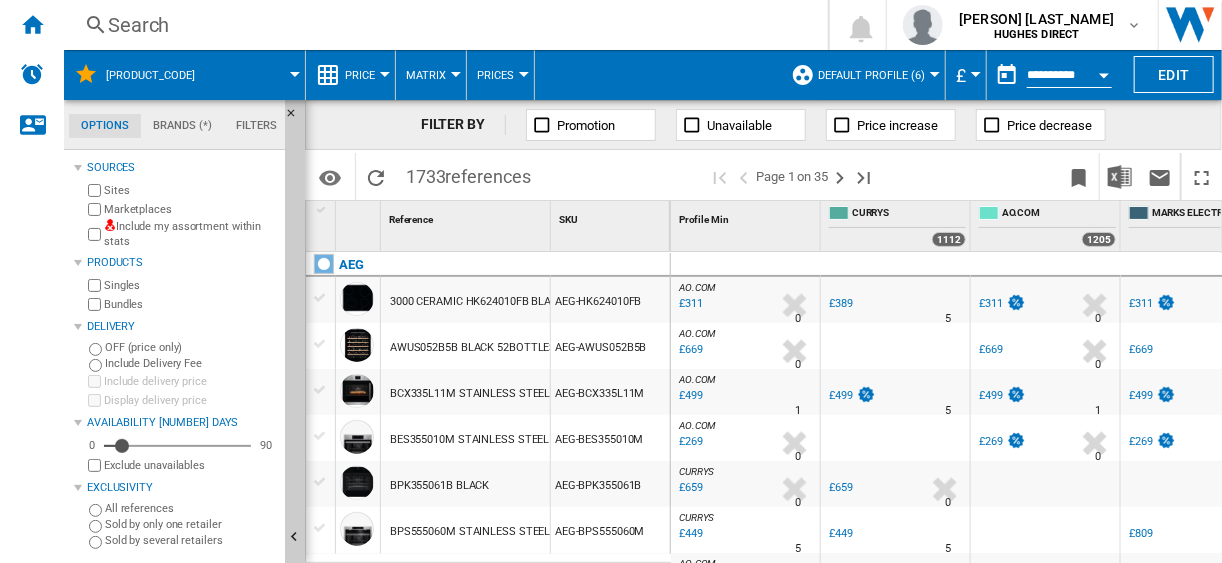 scroll, scrollTop: 80, scrollLeft: 0, axis: vertical 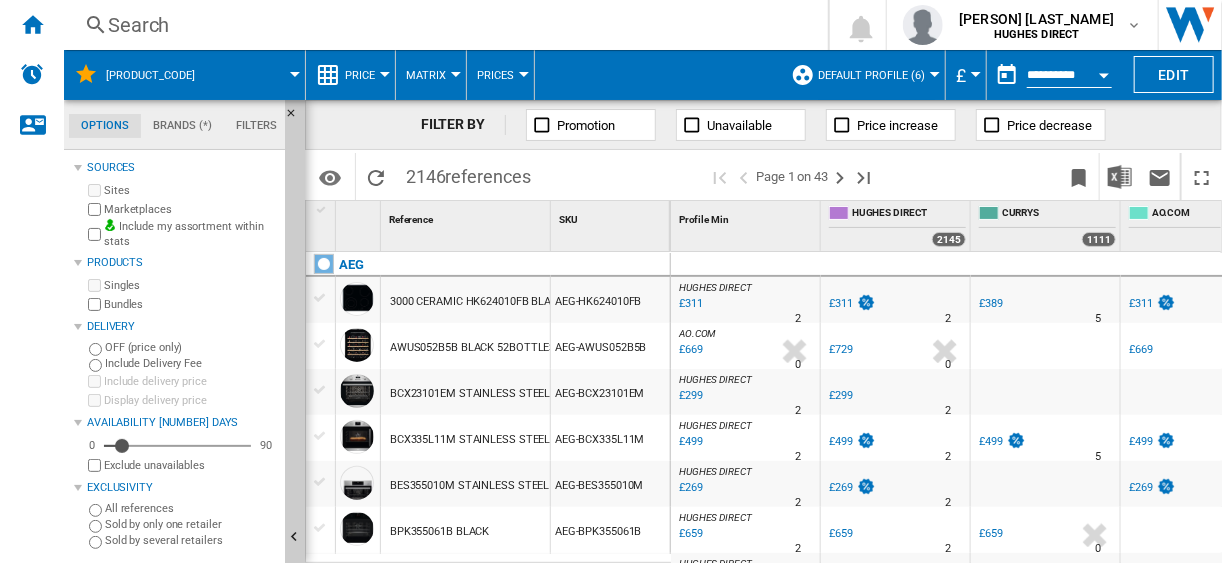 click on "Default profile (6)" at bounding box center [876, 75] 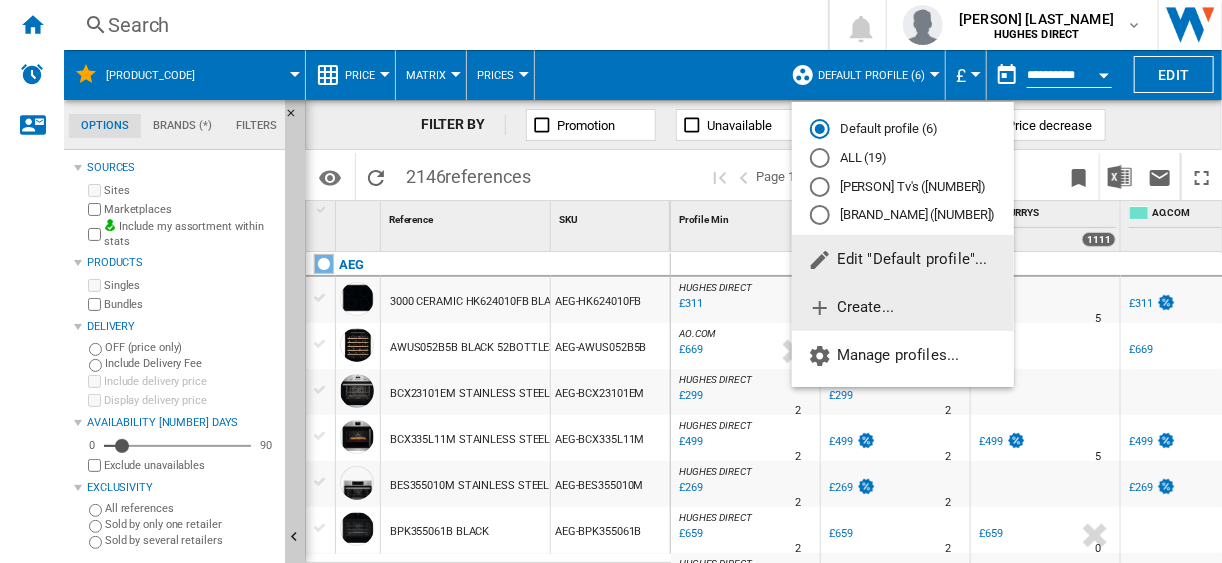 click on "Create..." 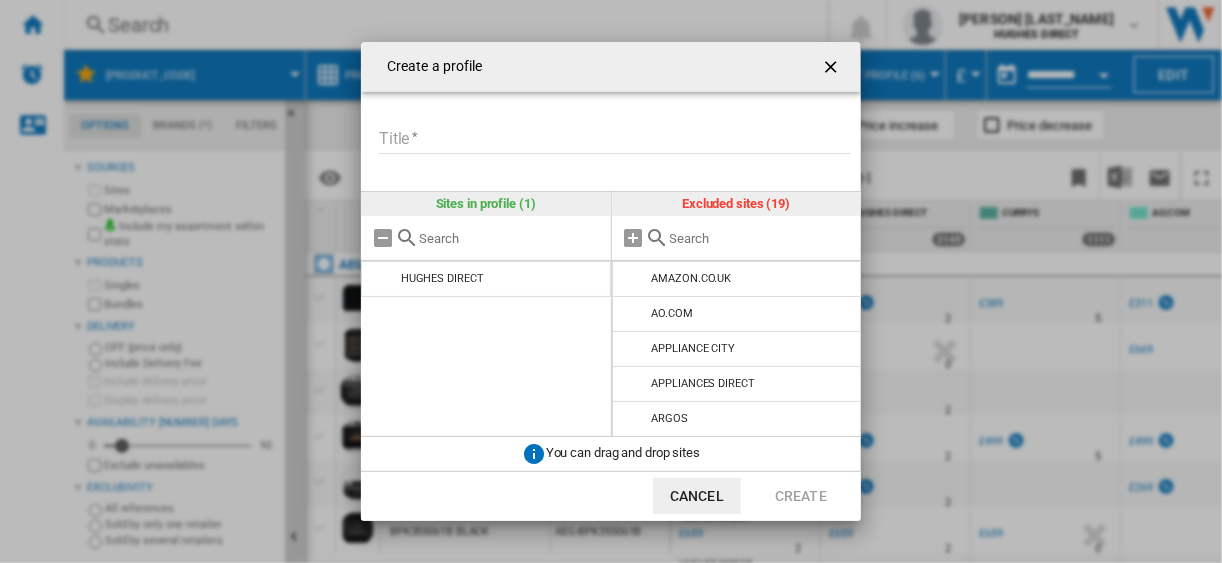 click on "Title
Please enter a title for your profile" at bounding box center (618, 151) 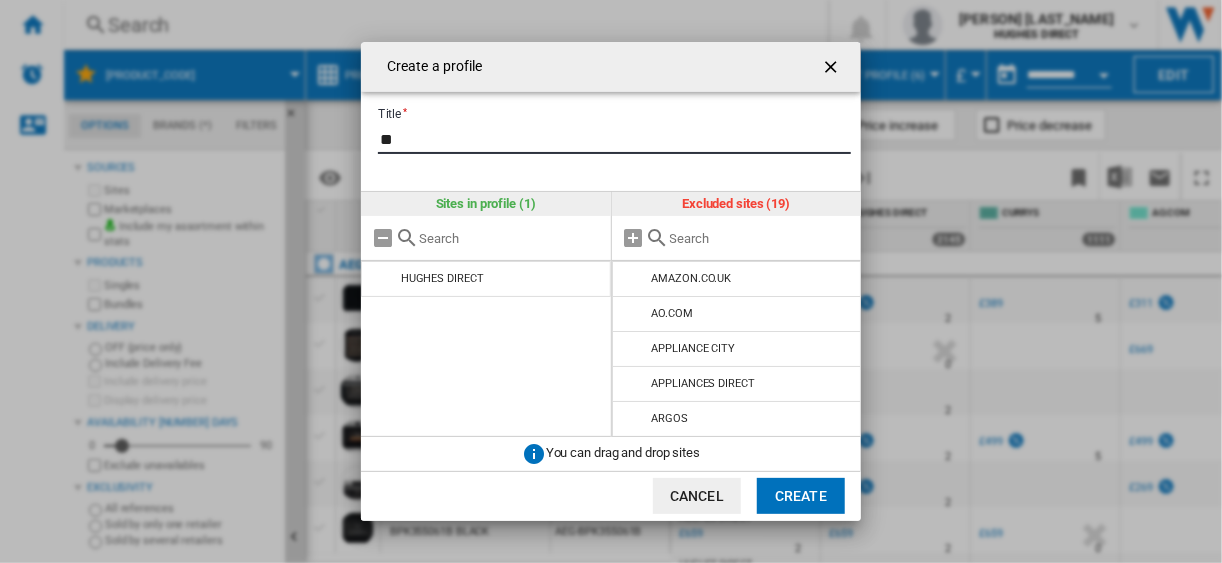type on "*" 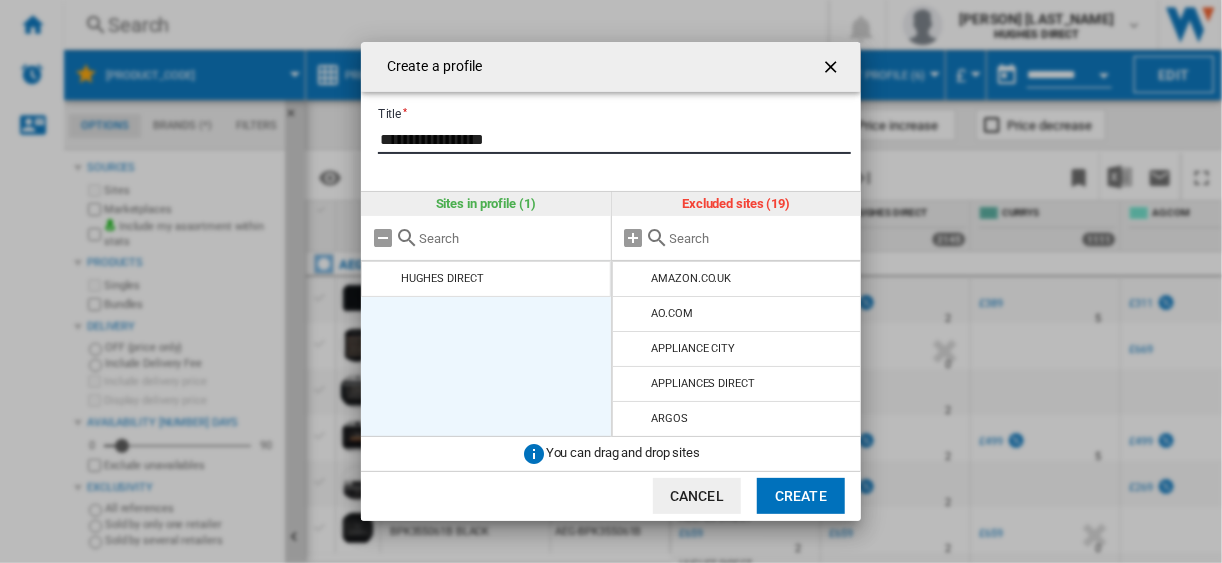 type on "**********" 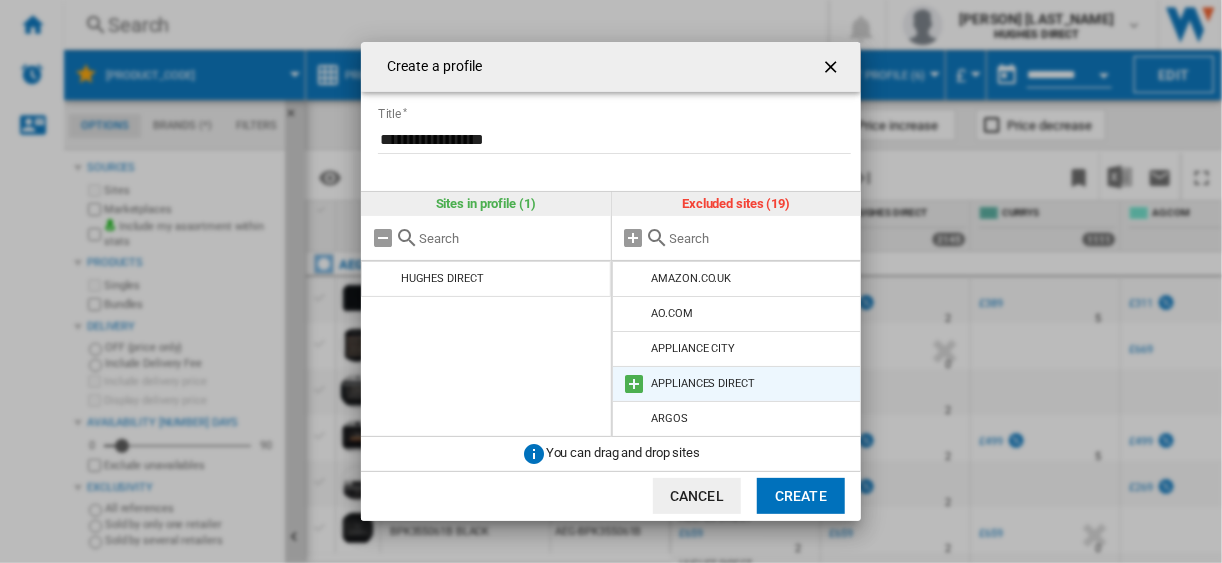 click at bounding box center (635, 384) 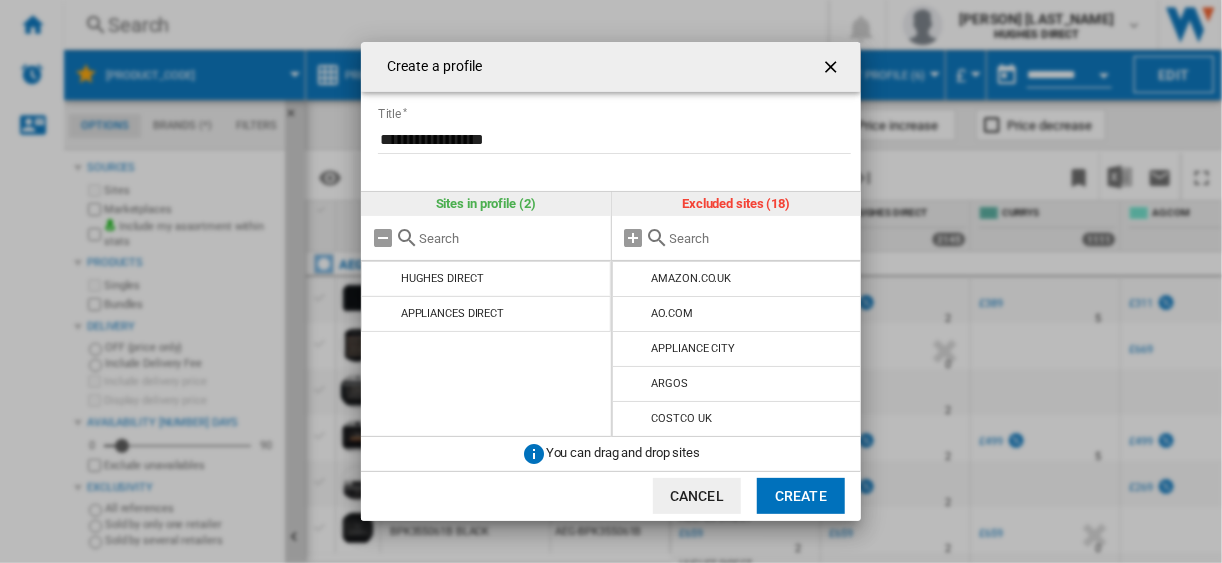 click at bounding box center (635, 384) 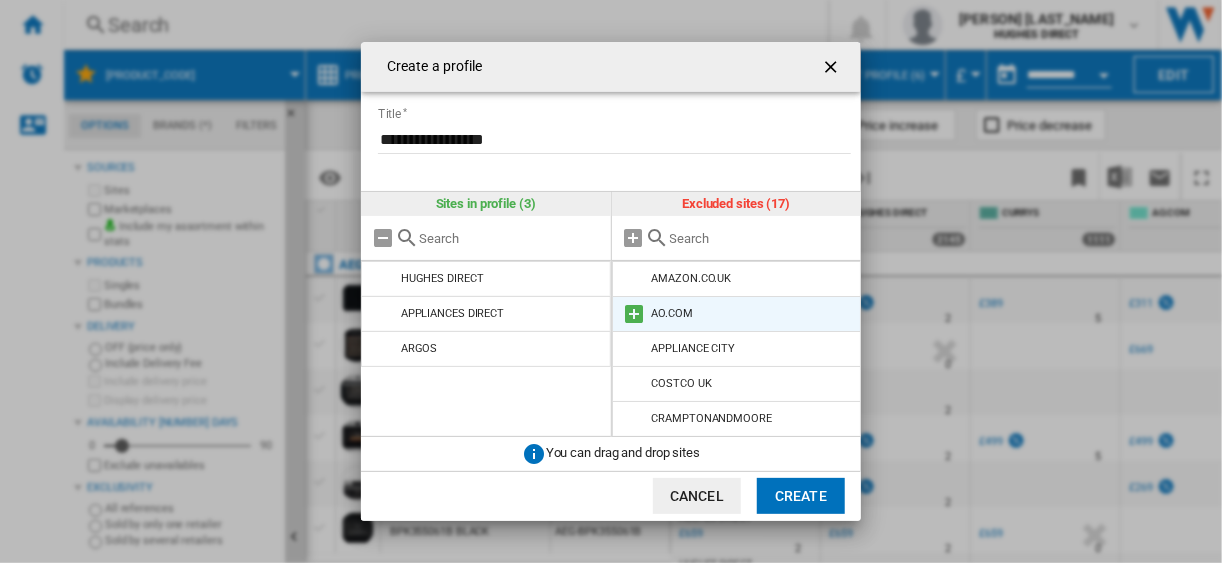 click at bounding box center (635, 314) 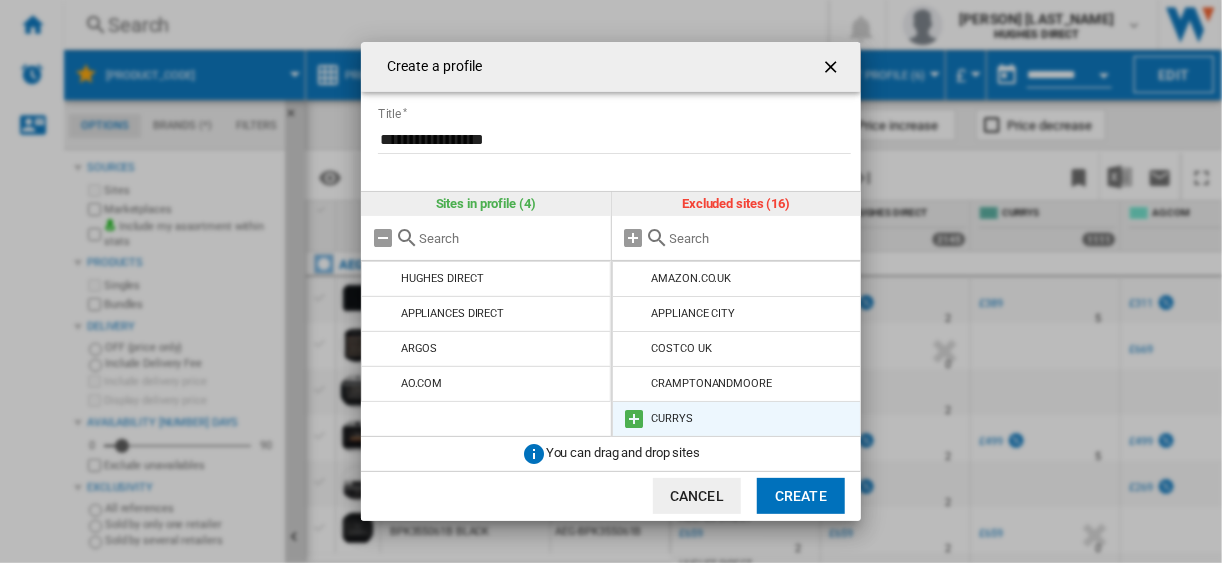 click at bounding box center [635, 419] 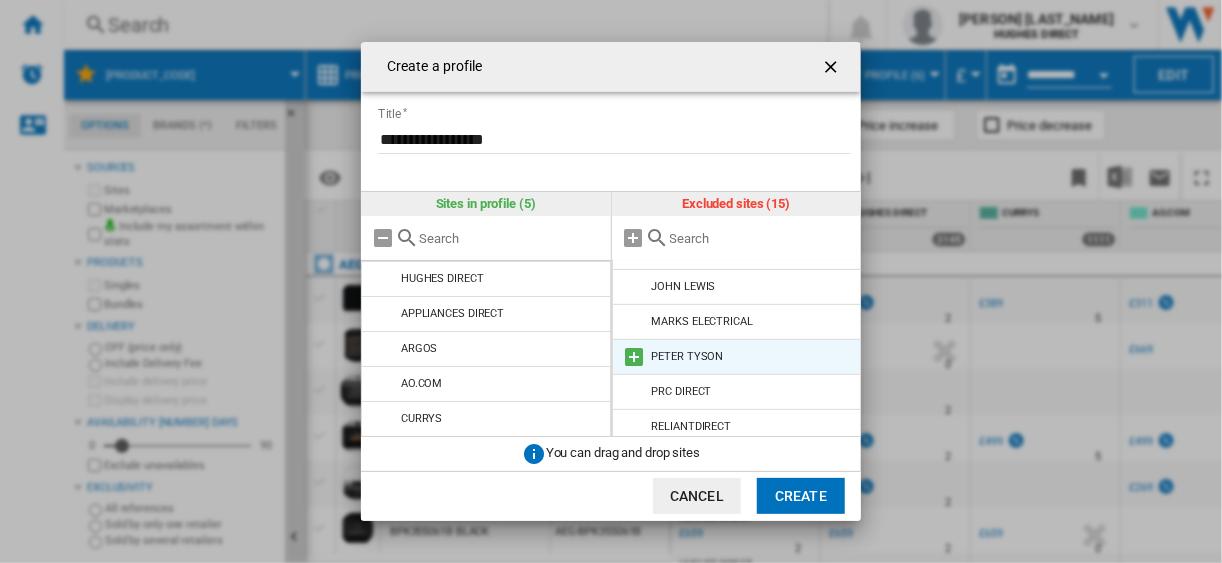 scroll, scrollTop: 240, scrollLeft: 0, axis: vertical 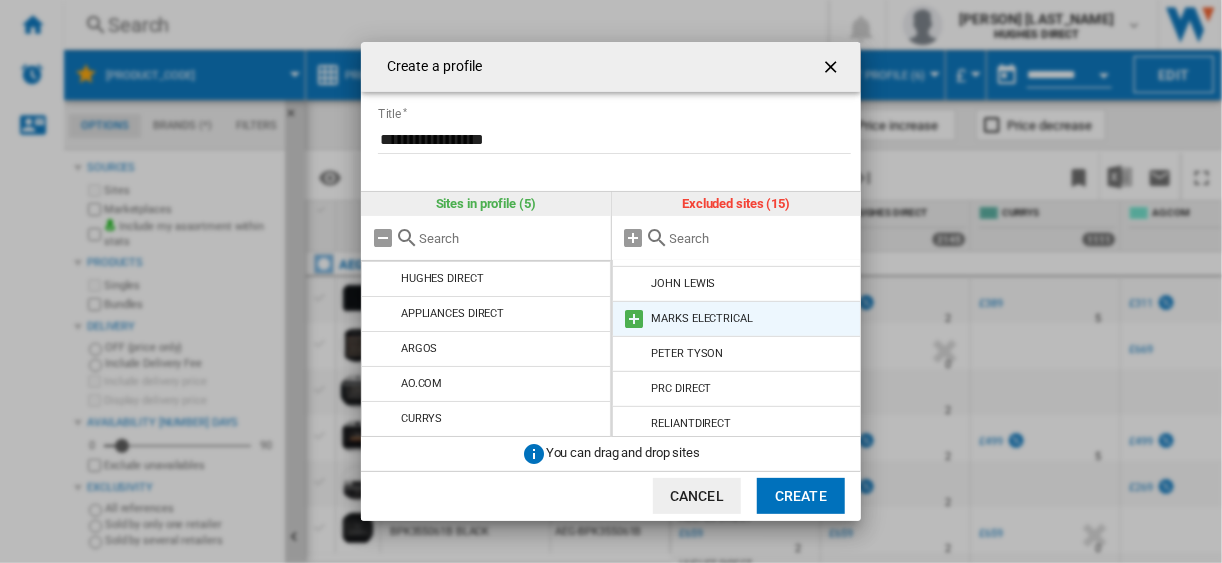 click at bounding box center (635, 319) 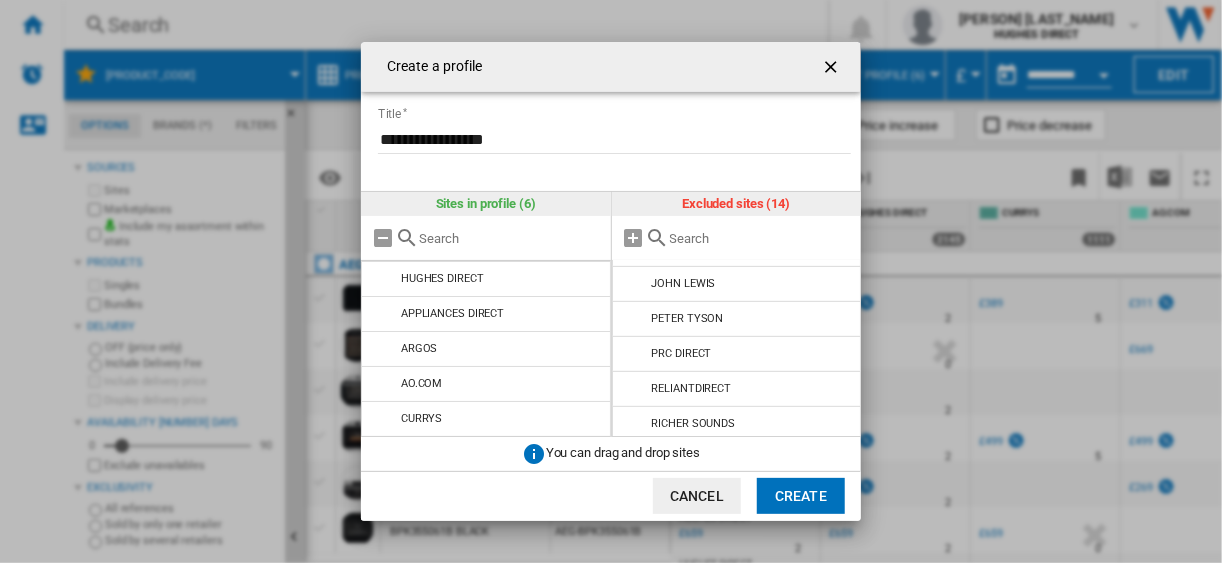 scroll, scrollTop: 240, scrollLeft: 0, axis: vertical 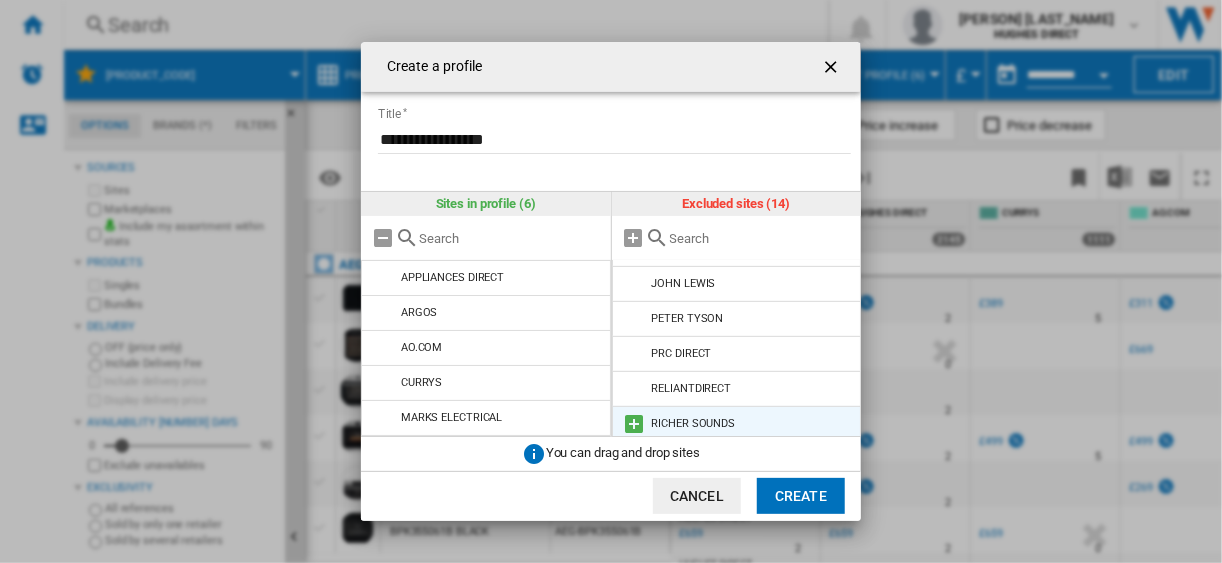 click at bounding box center [635, 424] 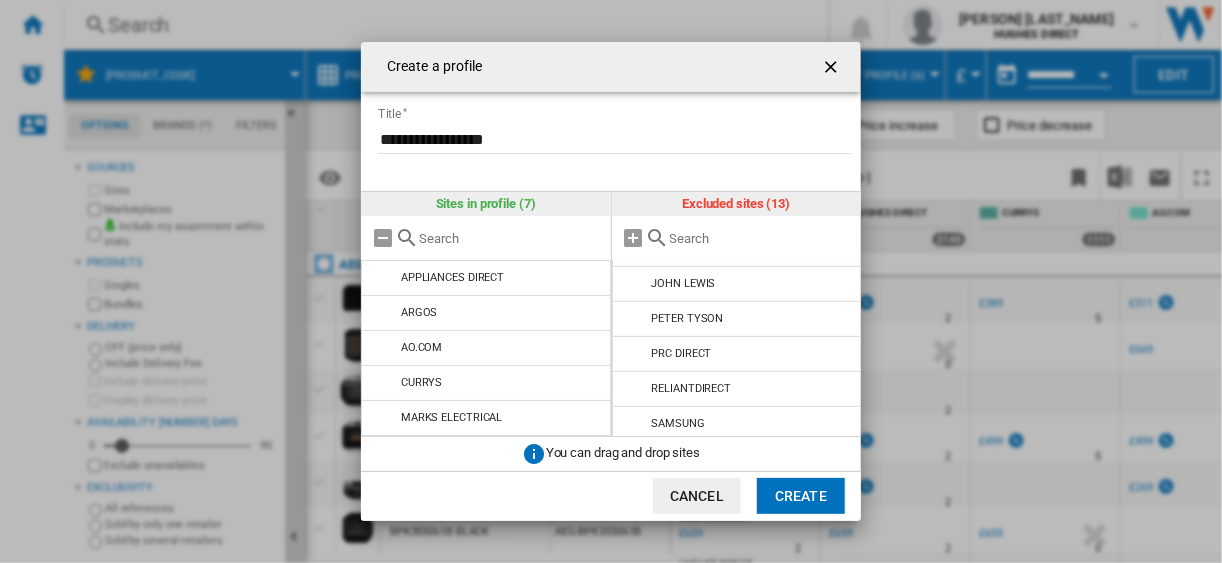 scroll, scrollTop: 240, scrollLeft: 0, axis: vertical 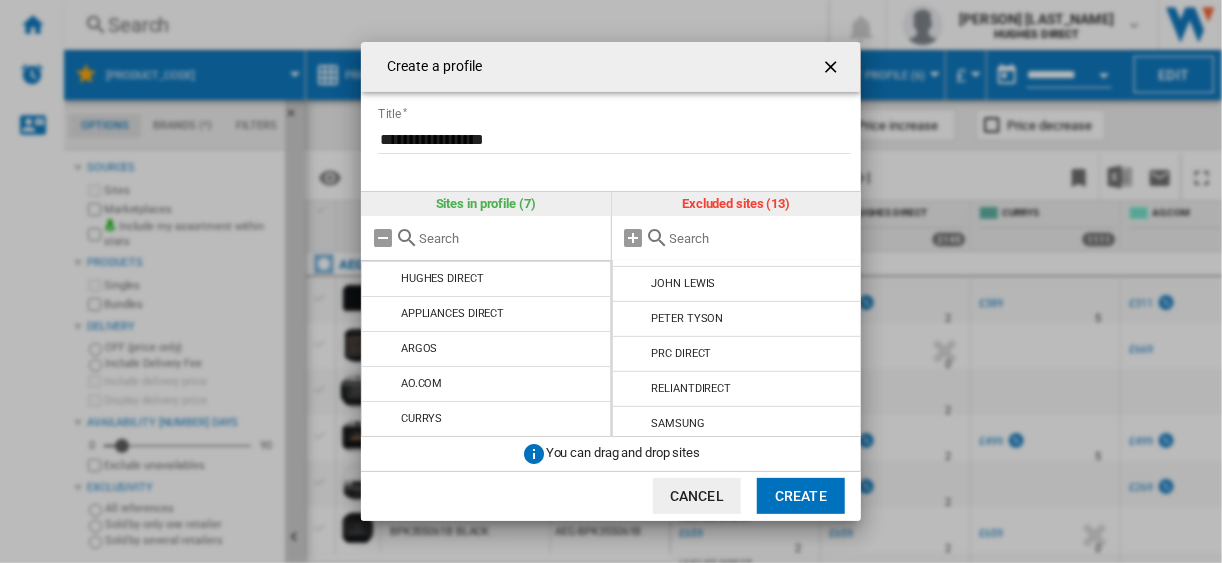 click on "Create" 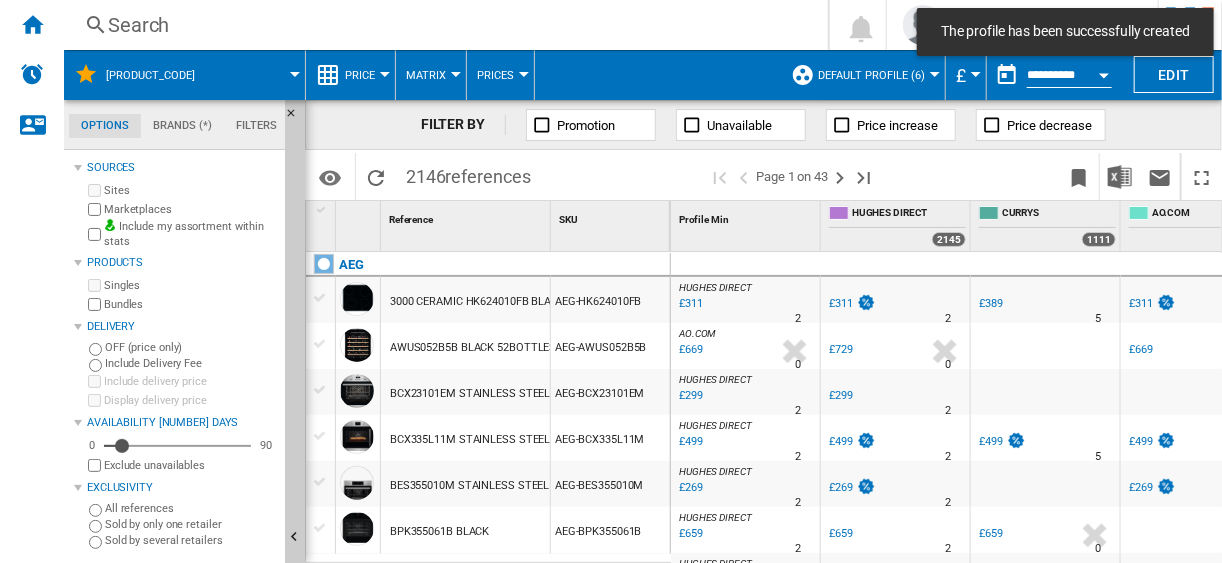 click on "Default profile (6)" at bounding box center [871, 75] 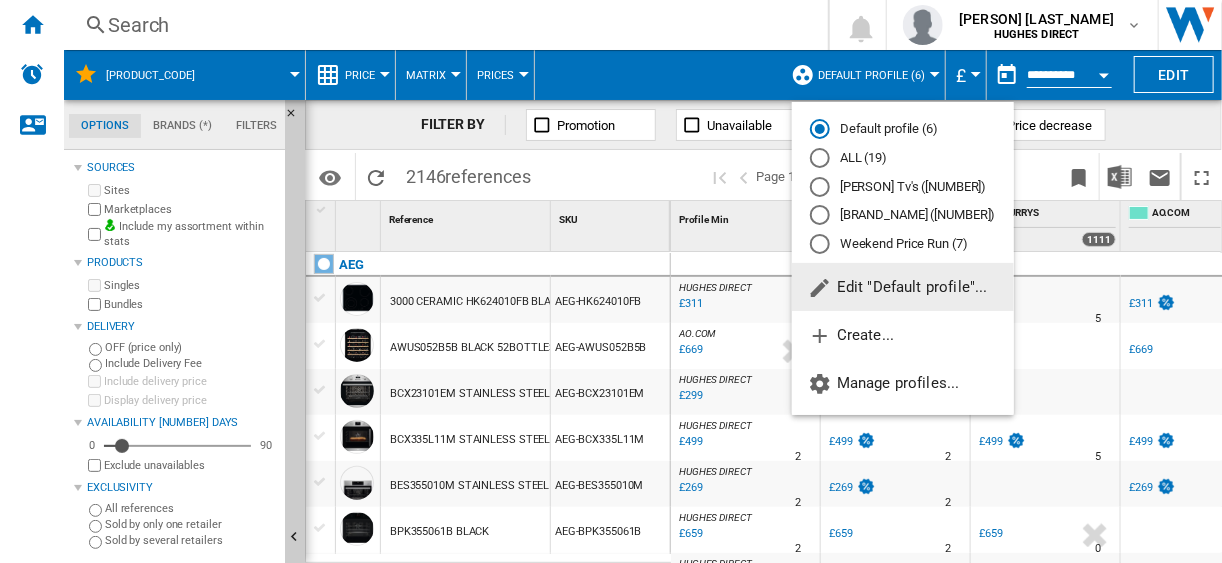 click at bounding box center [820, 244] 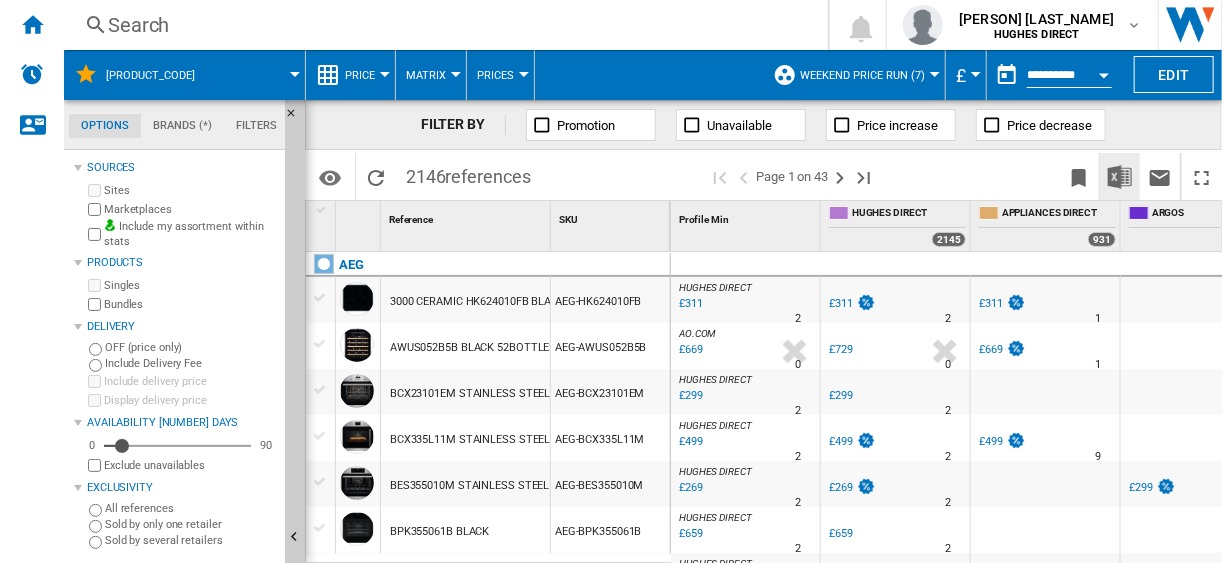 click at bounding box center (1120, 177) 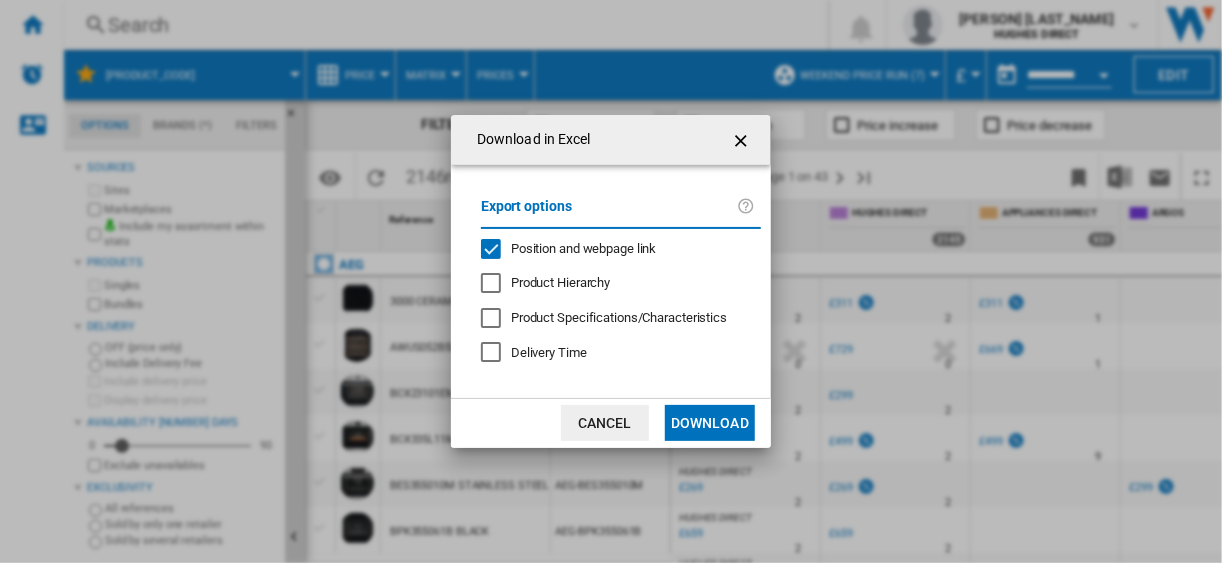click 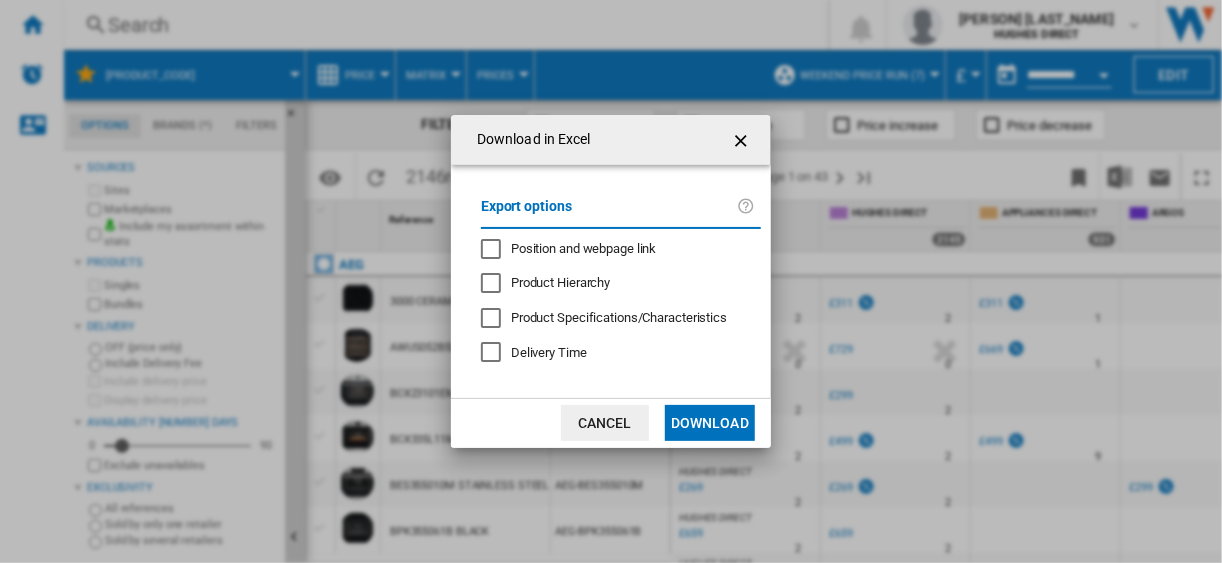 click on "Download" 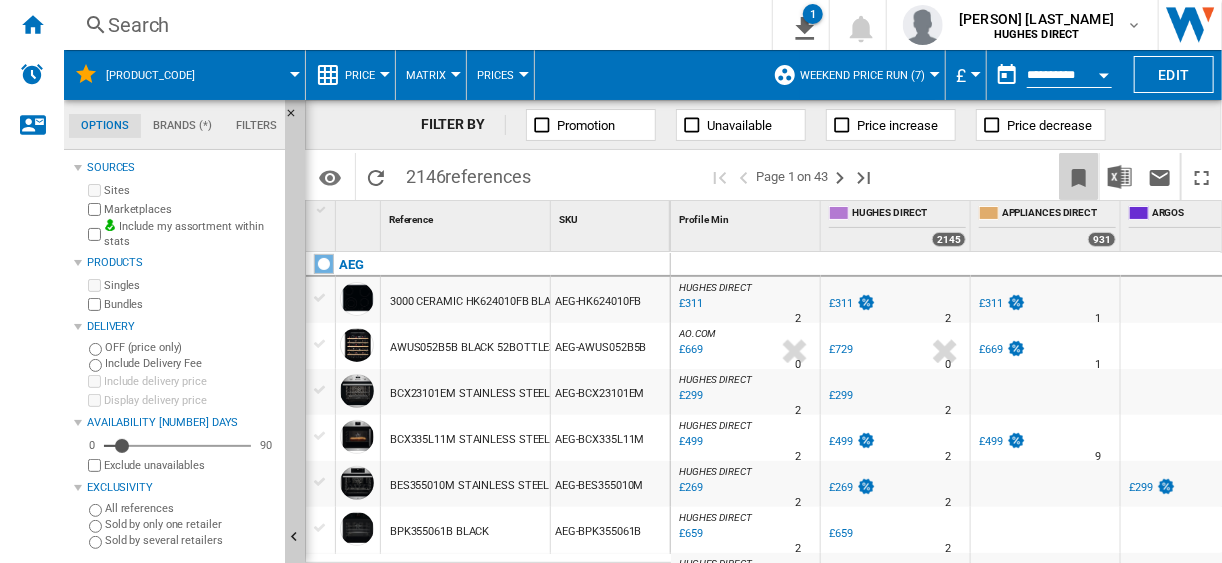 click on "In order to access Insight, please log in again
OK
NEW
Search
Search
[NUMBER]
[NUMBER]" at bounding box center [611, 281] 